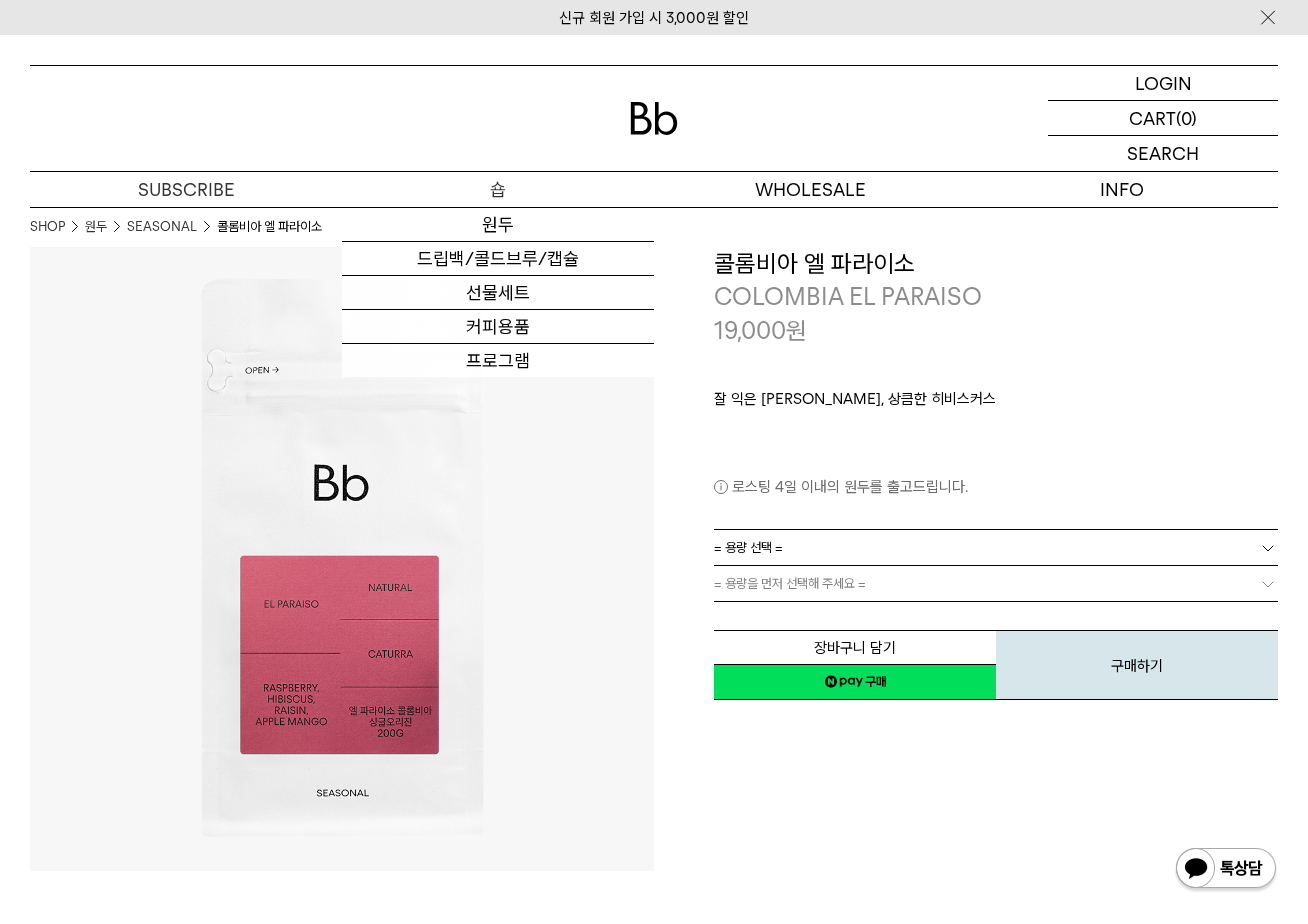 scroll, scrollTop: 0, scrollLeft: 0, axis: both 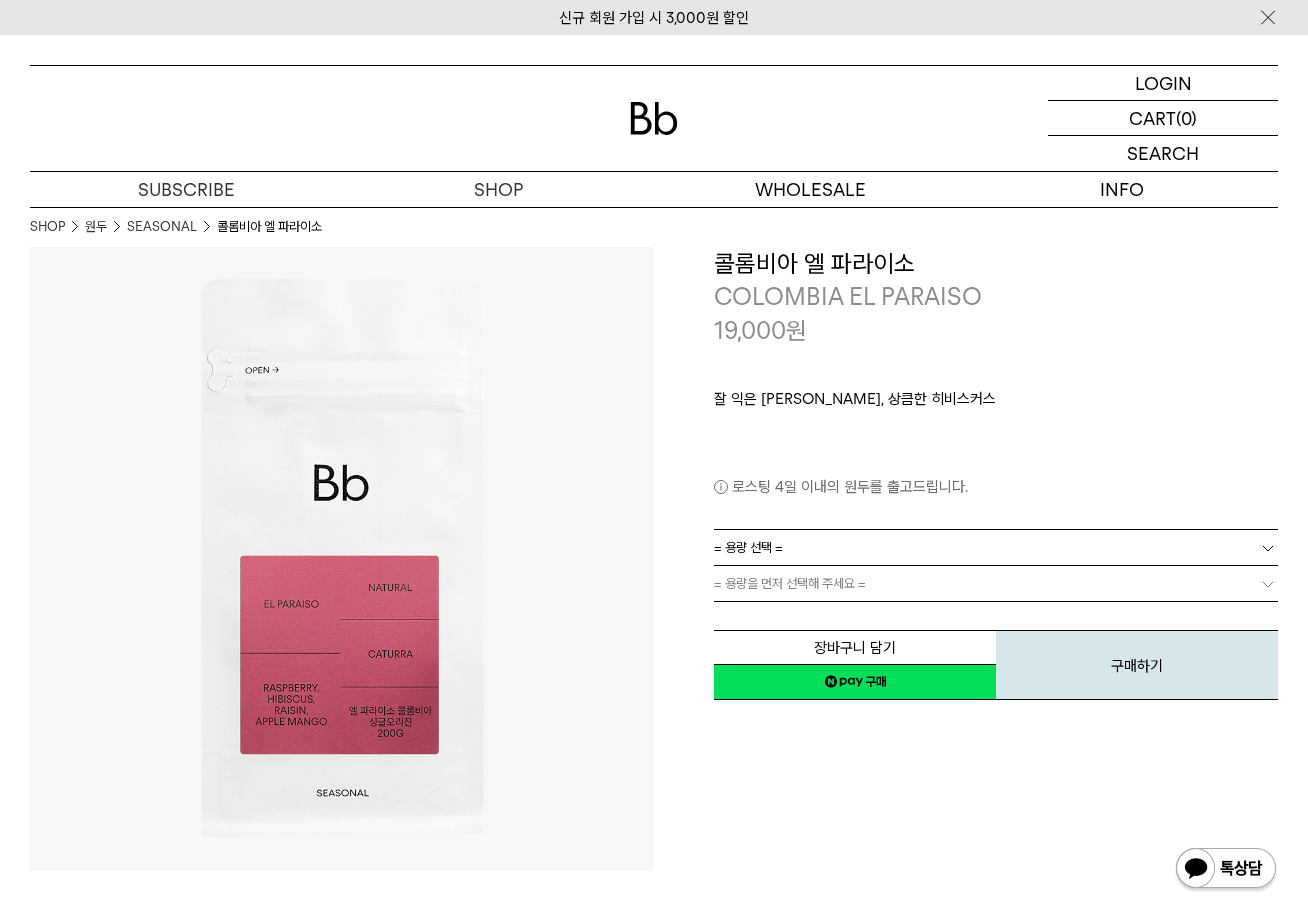 click at bounding box center [654, 118] 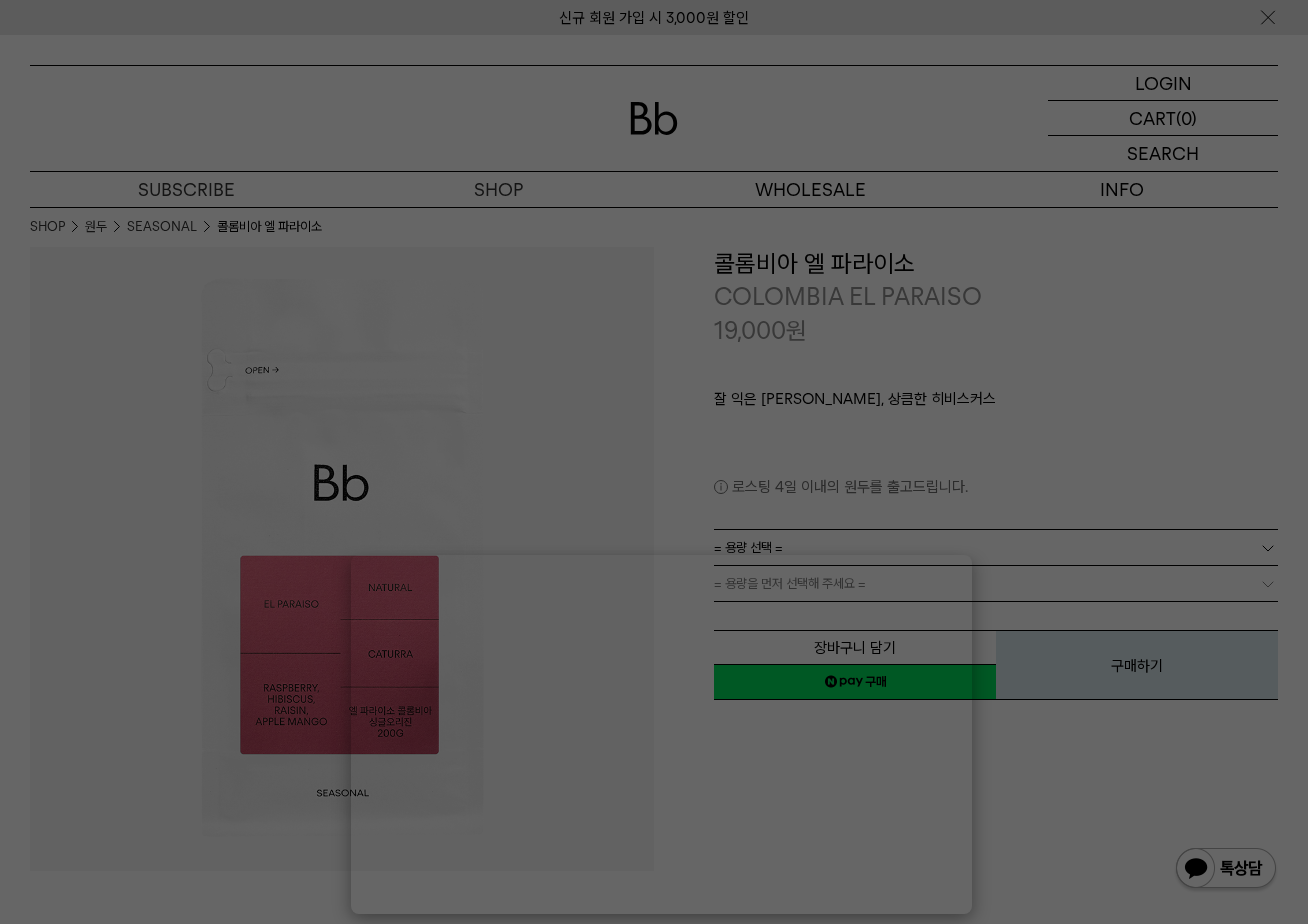 click at bounding box center [654, 462] 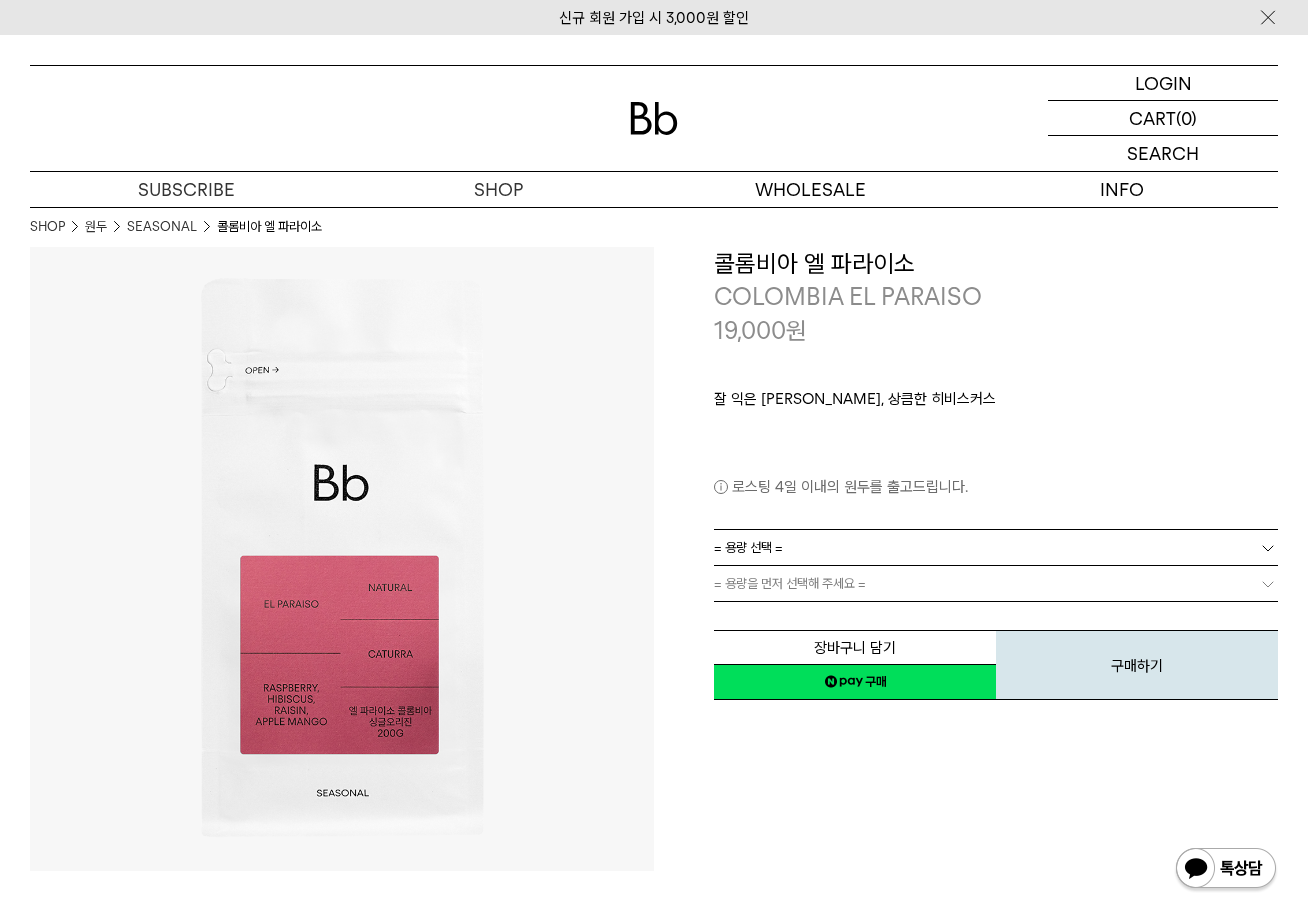 click at bounding box center (654, 118) 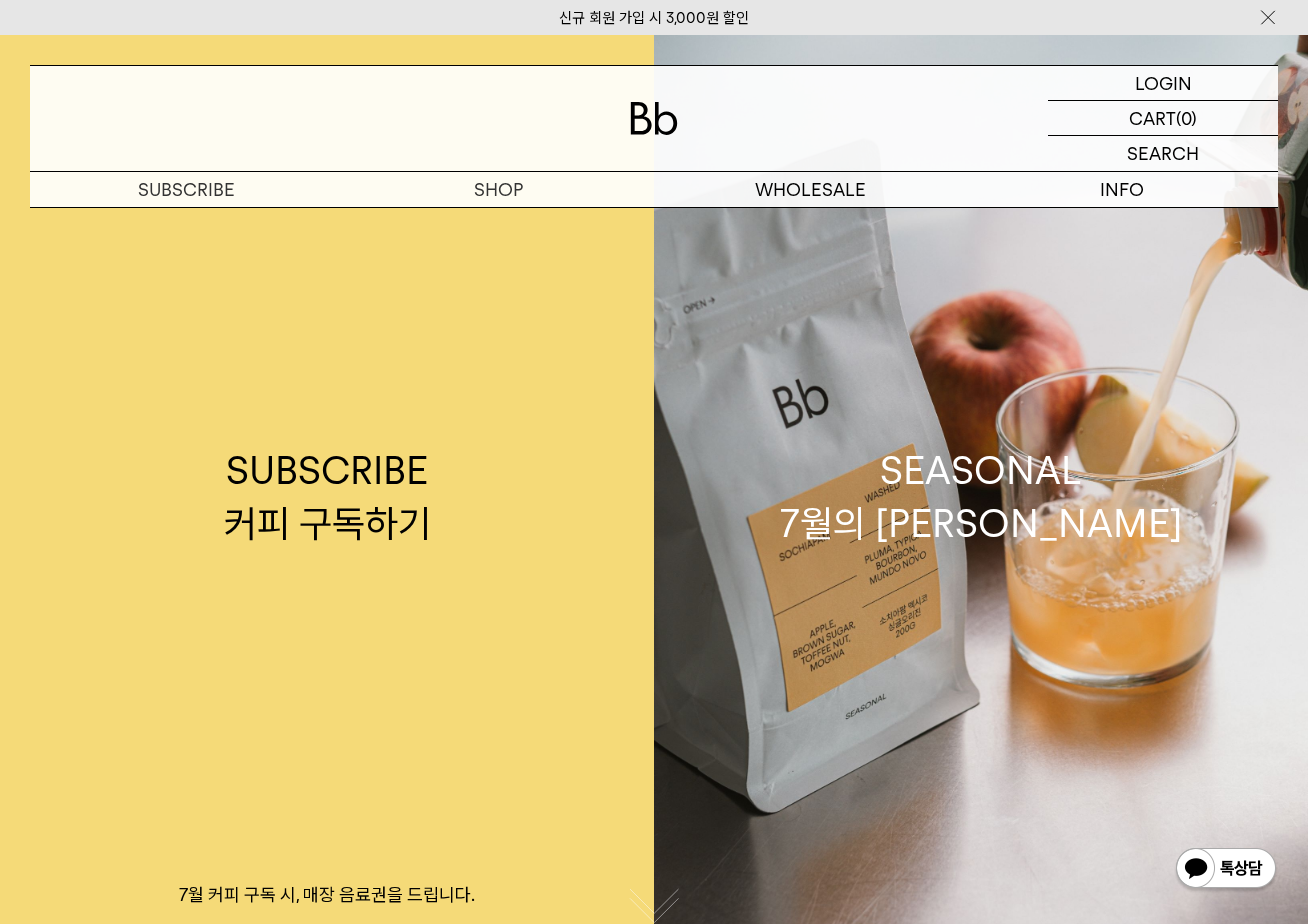 scroll, scrollTop: 0, scrollLeft: 0, axis: both 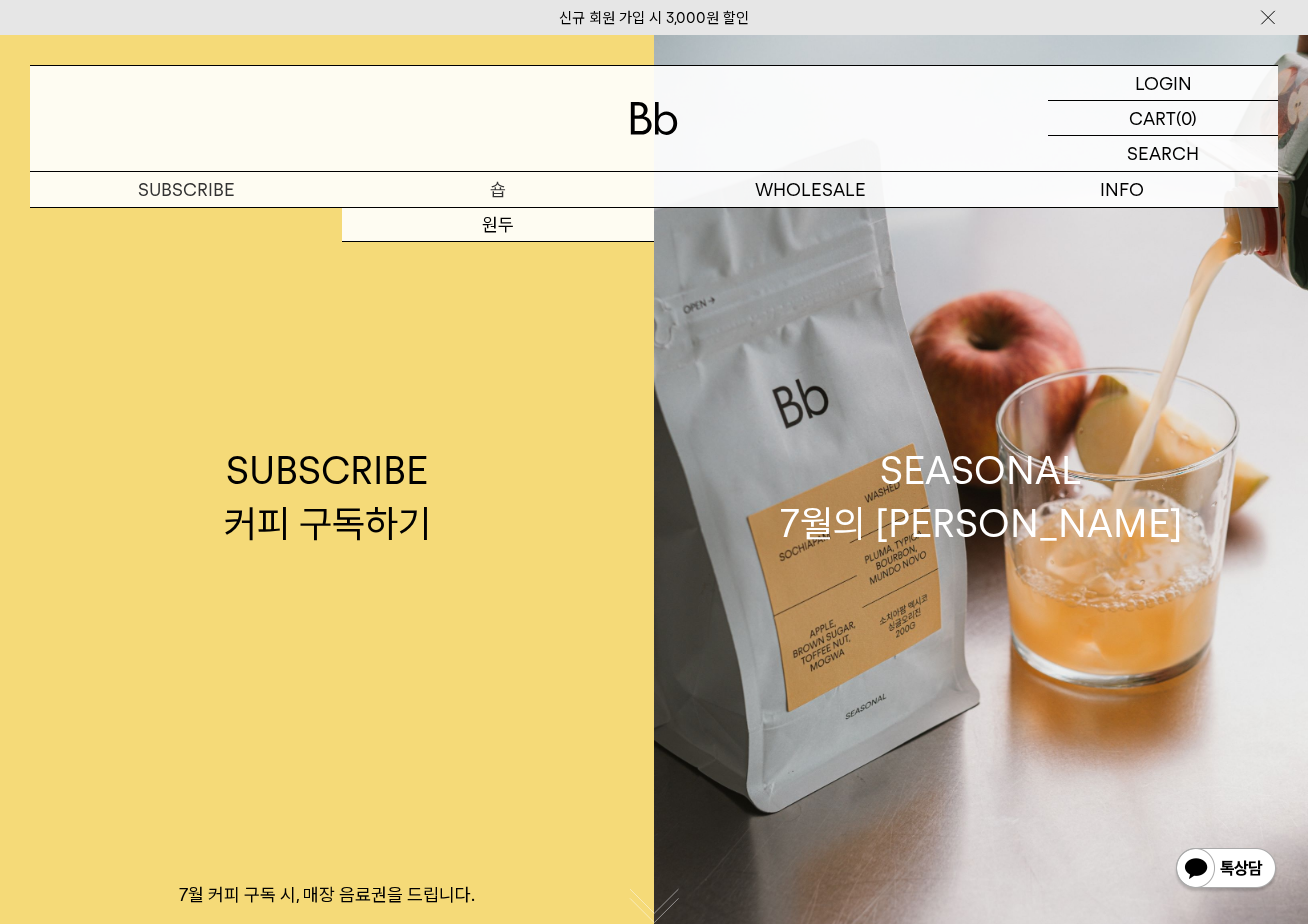 click on "숍" at bounding box center [498, 189] 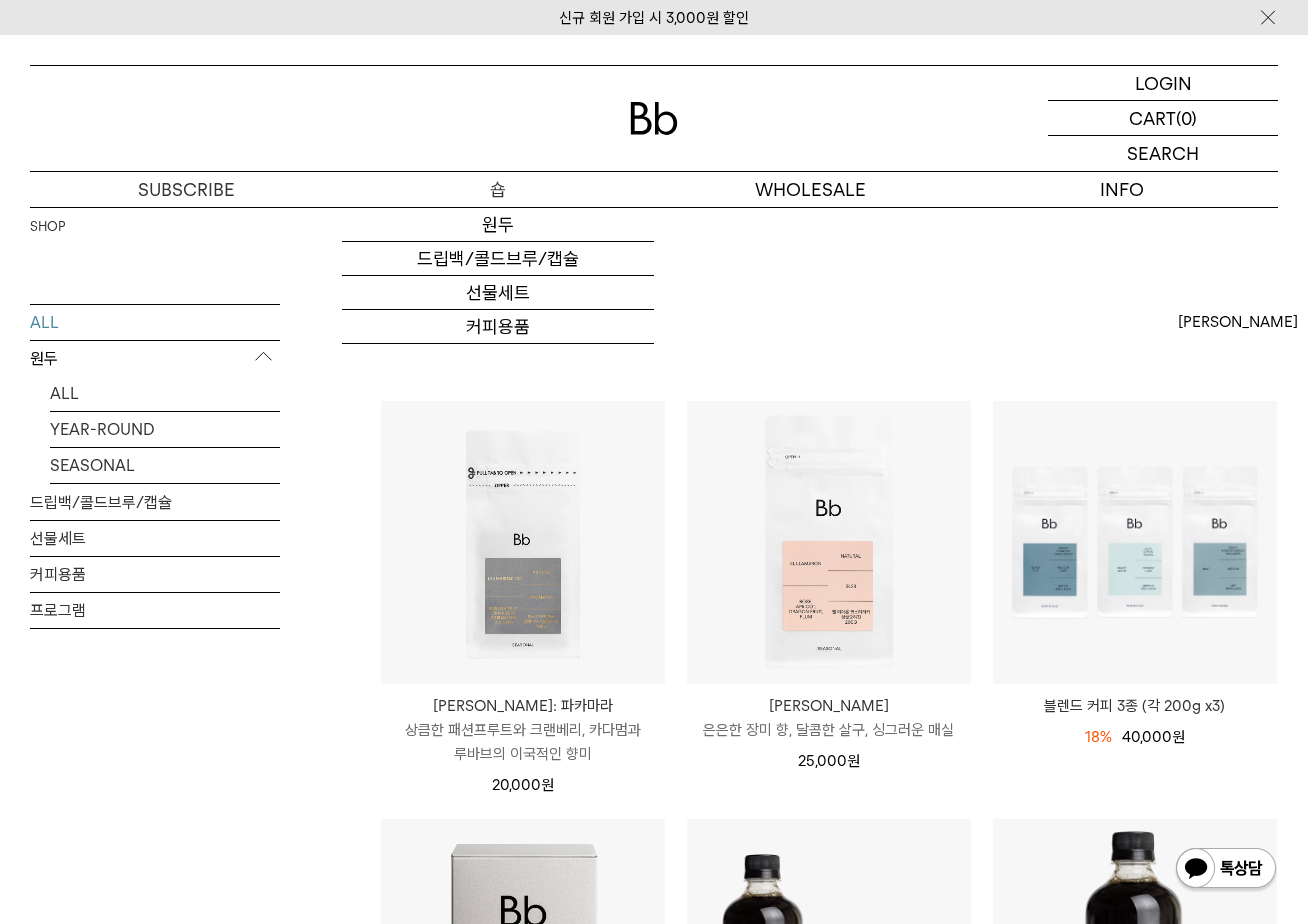 scroll, scrollTop: 0, scrollLeft: 0, axis: both 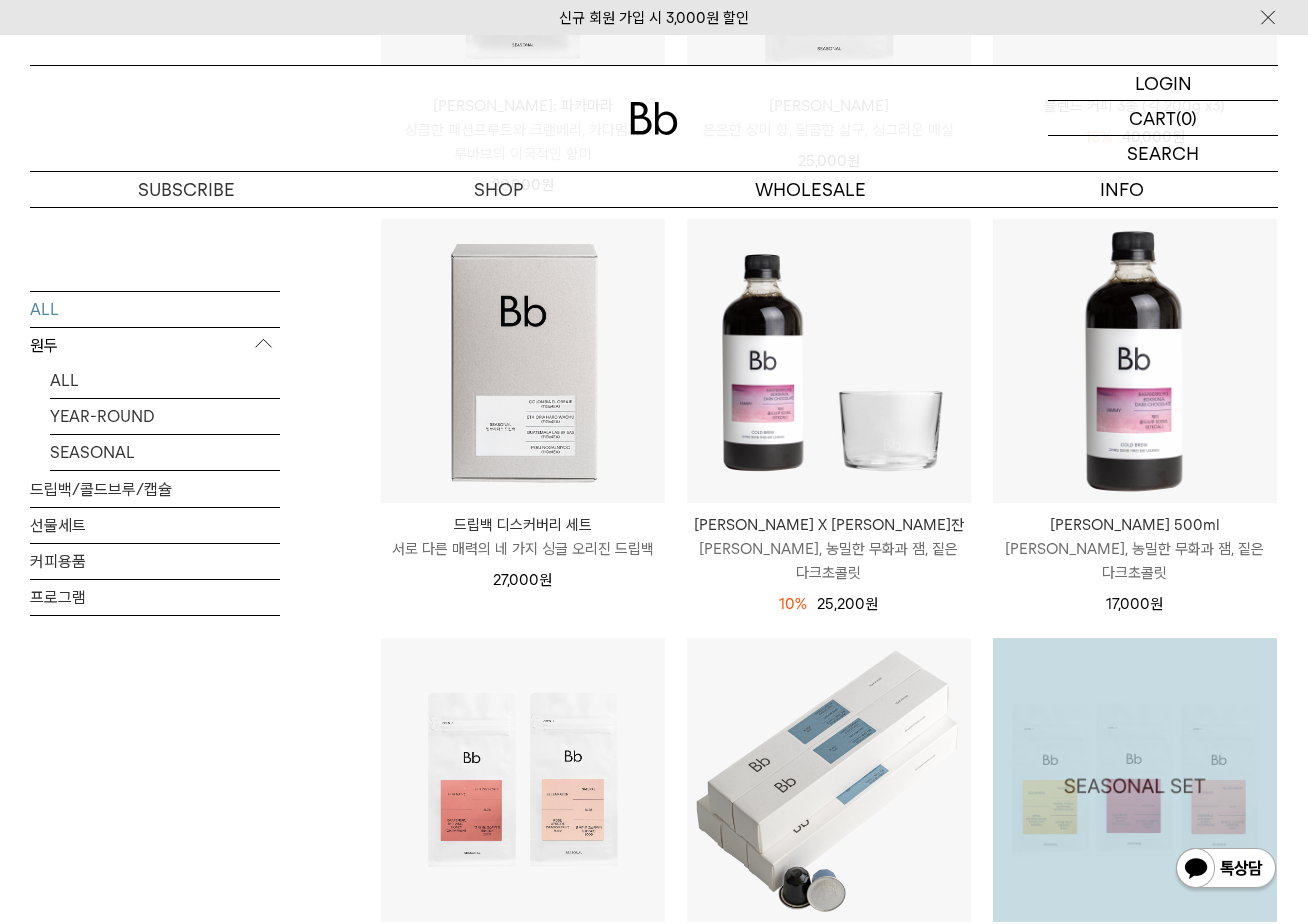 click at bounding box center (1135, 361) 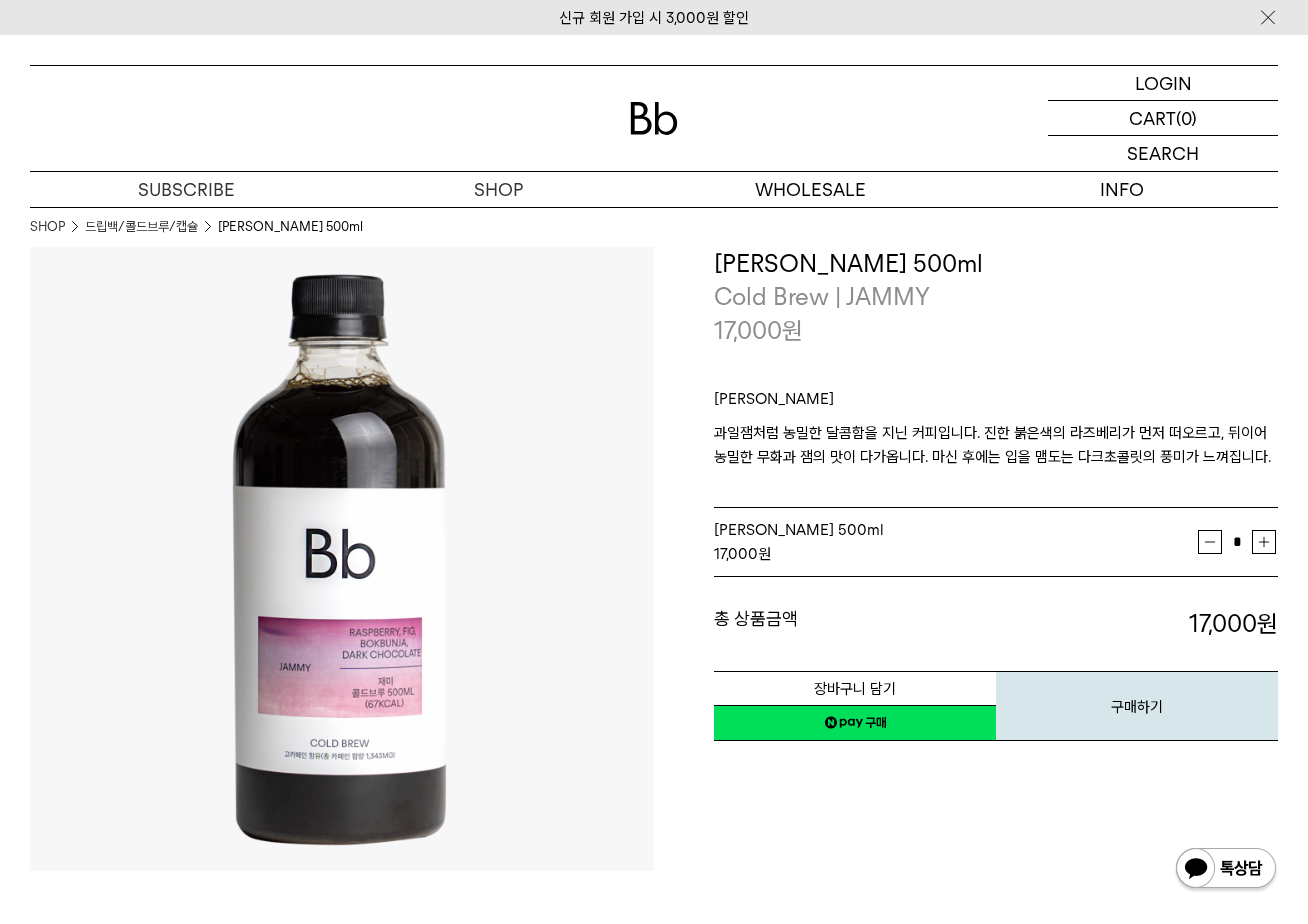 scroll, scrollTop: 0, scrollLeft: 0, axis: both 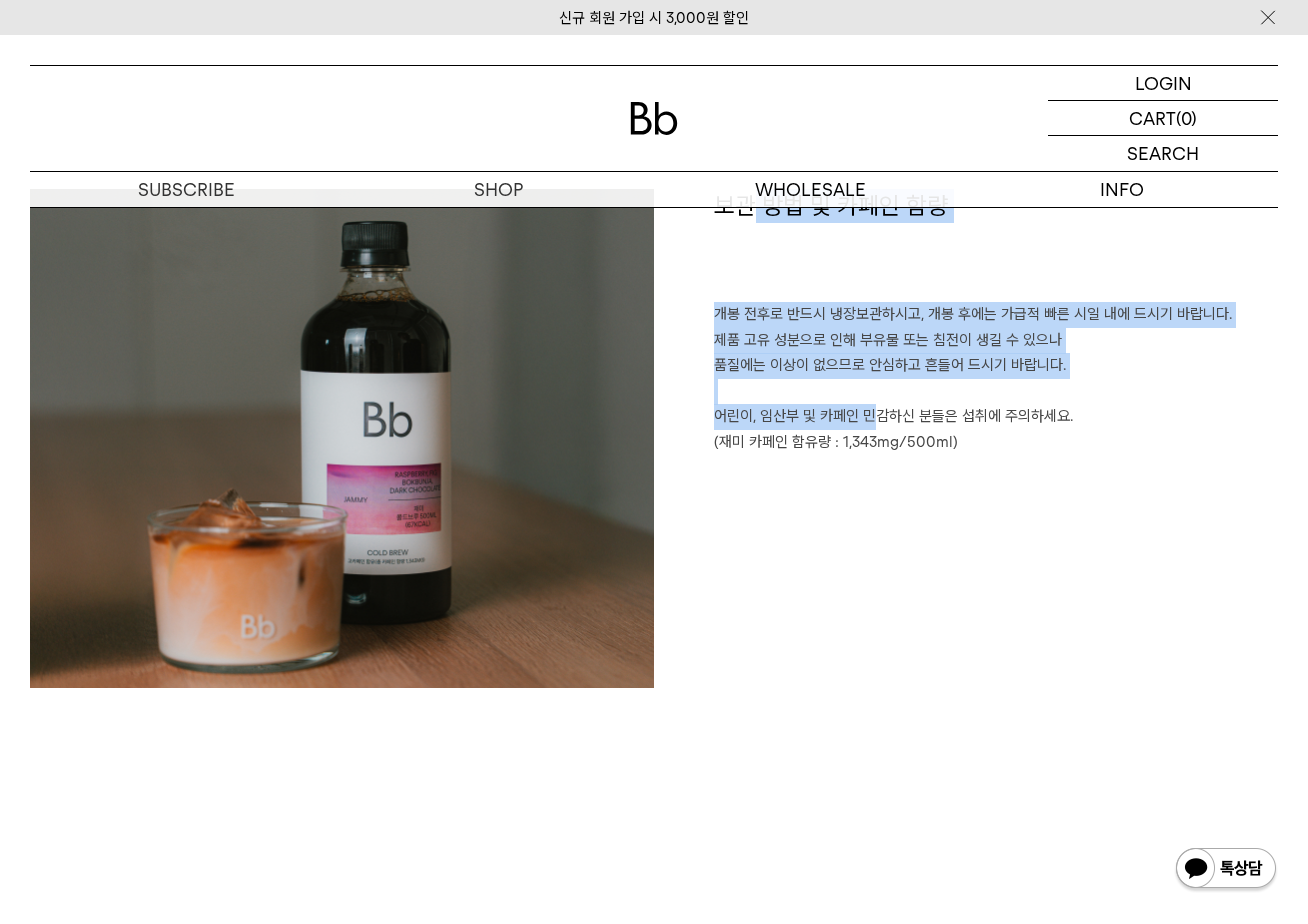 drag, startPoint x: 749, startPoint y: 250, endPoint x: 820, endPoint y: 407, distance: 172.30786 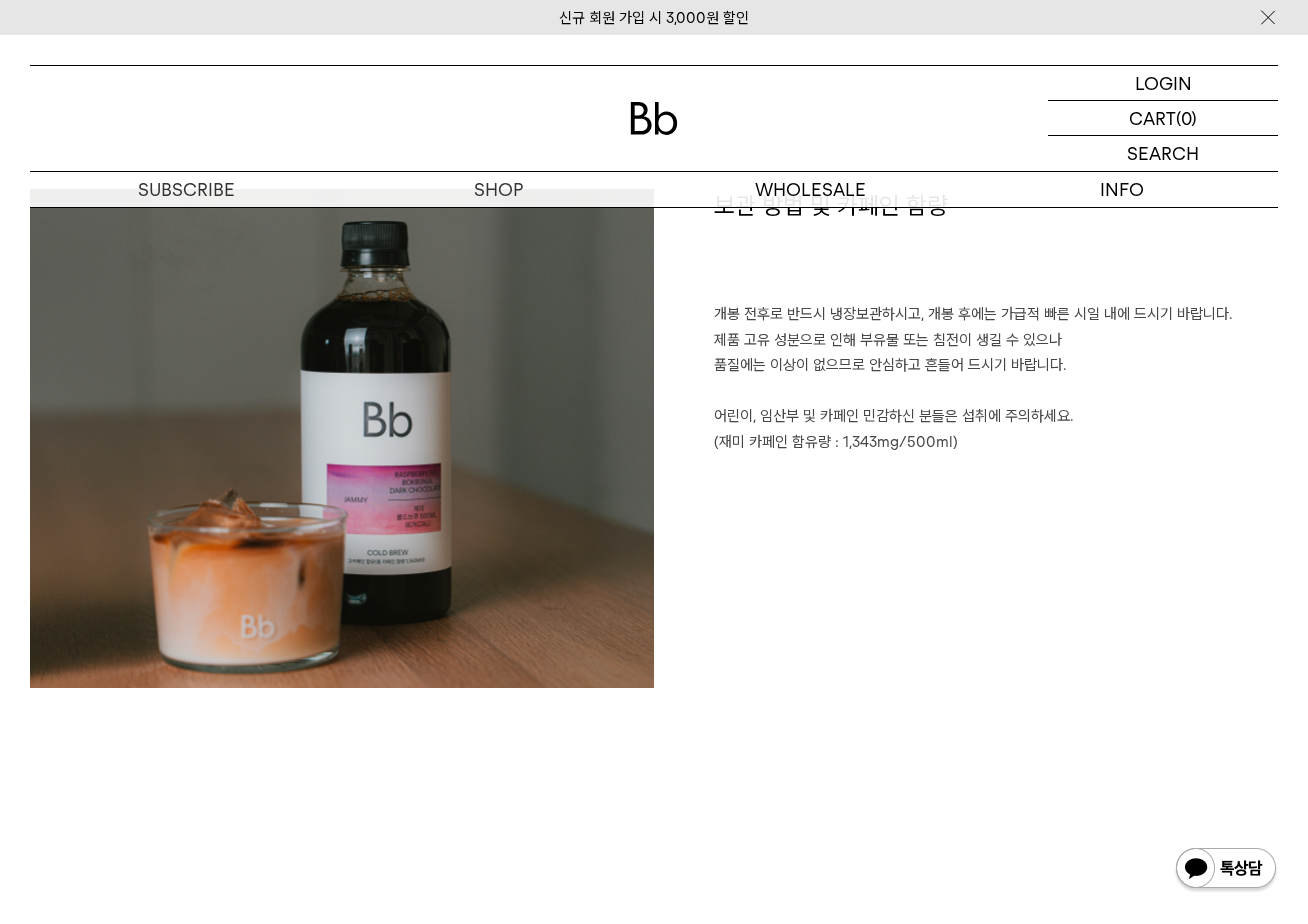 click on "개봉 전후로 반드시 냉장보관하시고, 개봉 후에는 가급적 빠른 시일 내에 드시기 바랍니다.
제품 고유 성분으로 인해 부유물 또는 침전이 생길 수 있으나
품질에는 이상이 없으므로 안심하고 흔들어 드시기 바랍니다.
어린이, 임산부 및 카페인 민감하신 분들은 섭취에 주의하세요.
(재미 카페인 함유량 : 1,343mg/500ml)" at bounding box center [996, 378] 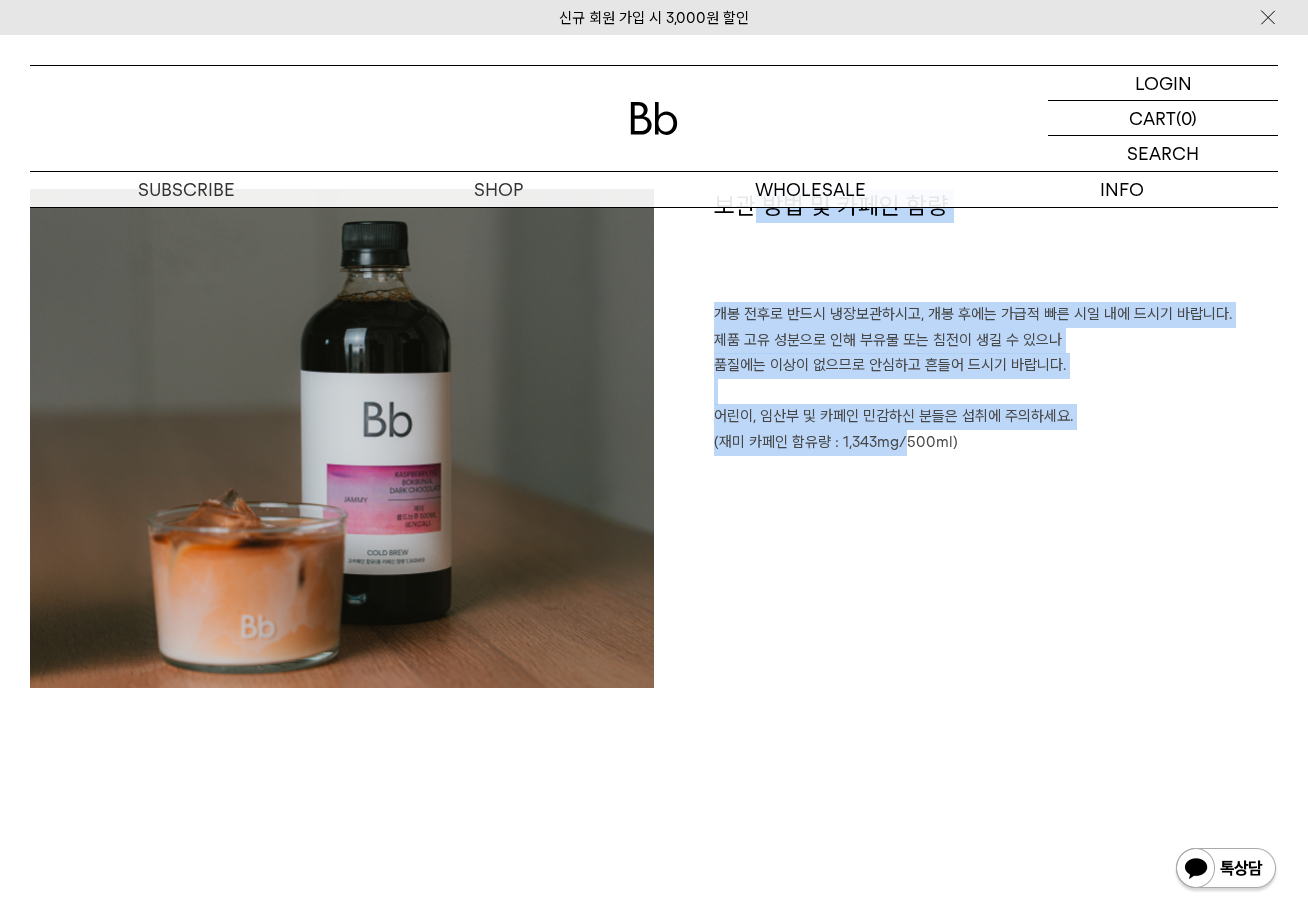 drag, startPoint x: 747, startPoint y: 219, endPoint x: 860, endPoint y: 432, distance: 241.11823 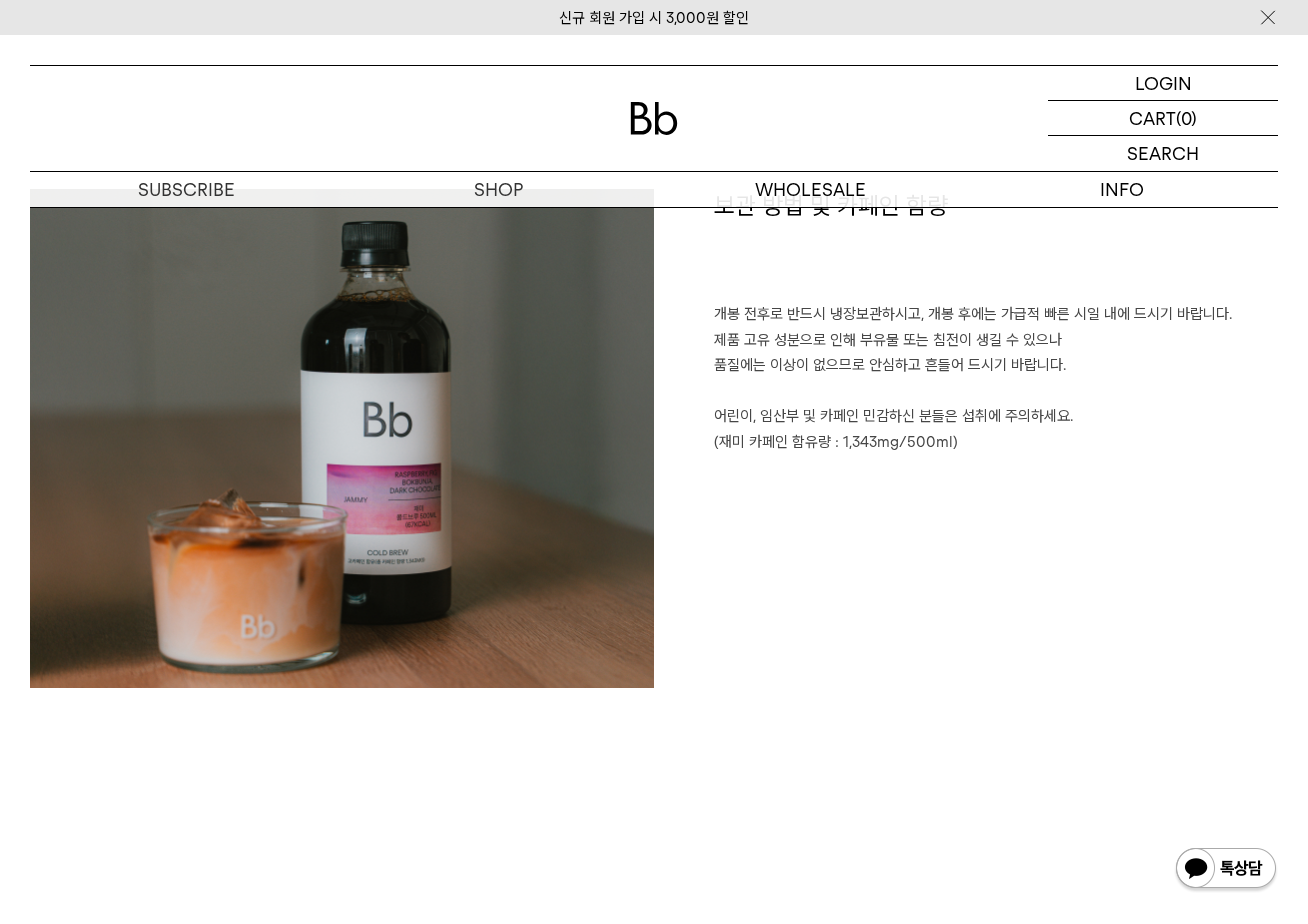 drag, startPoint x: 936, startPoint y: 489, endPoint x: 618, endPoint y: 267, distance: 387.8247 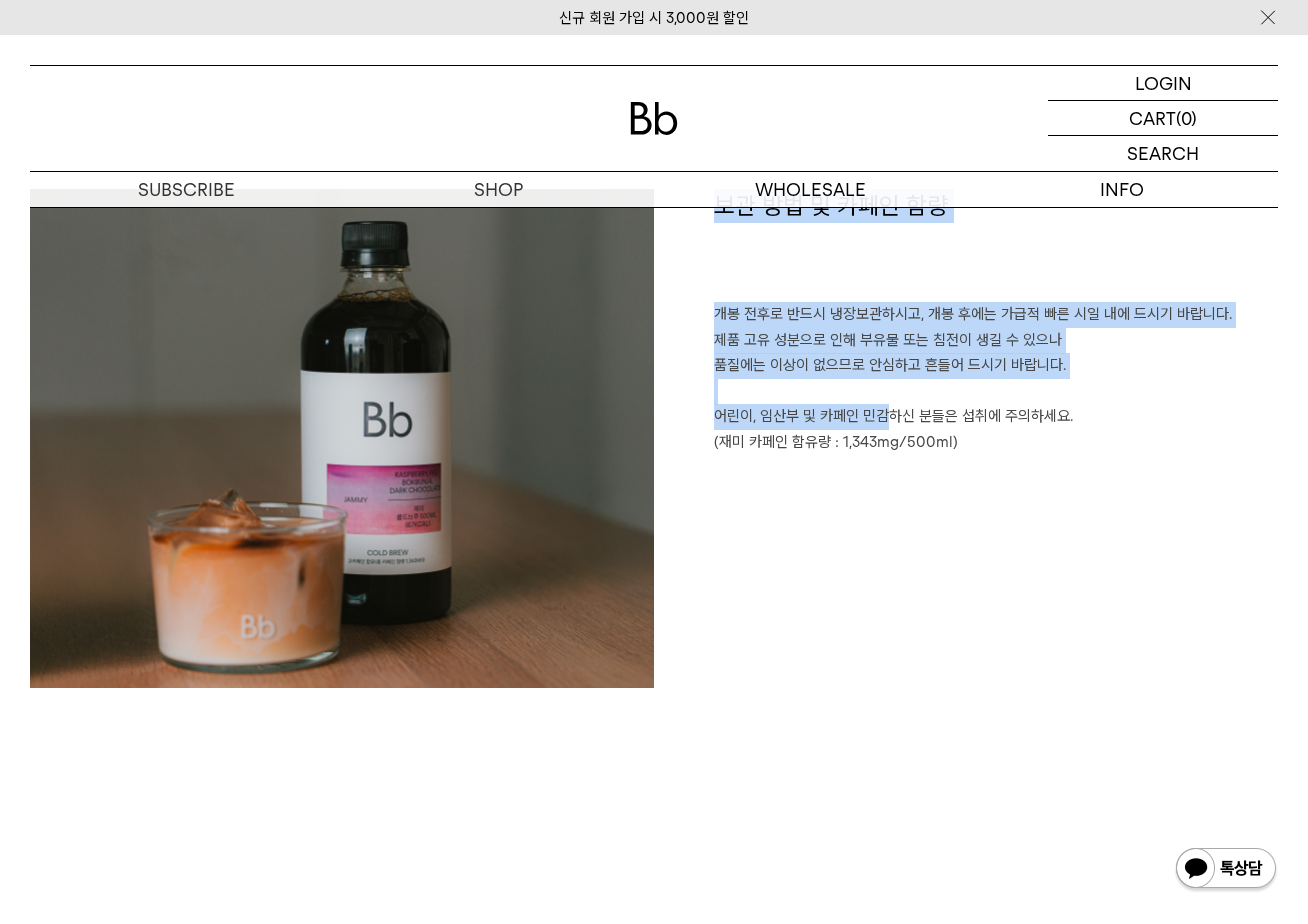 drag, startPoint x: 690, startPoint y: 253, endPoint x: 852, endPoint y: 429, distance: 239.20702 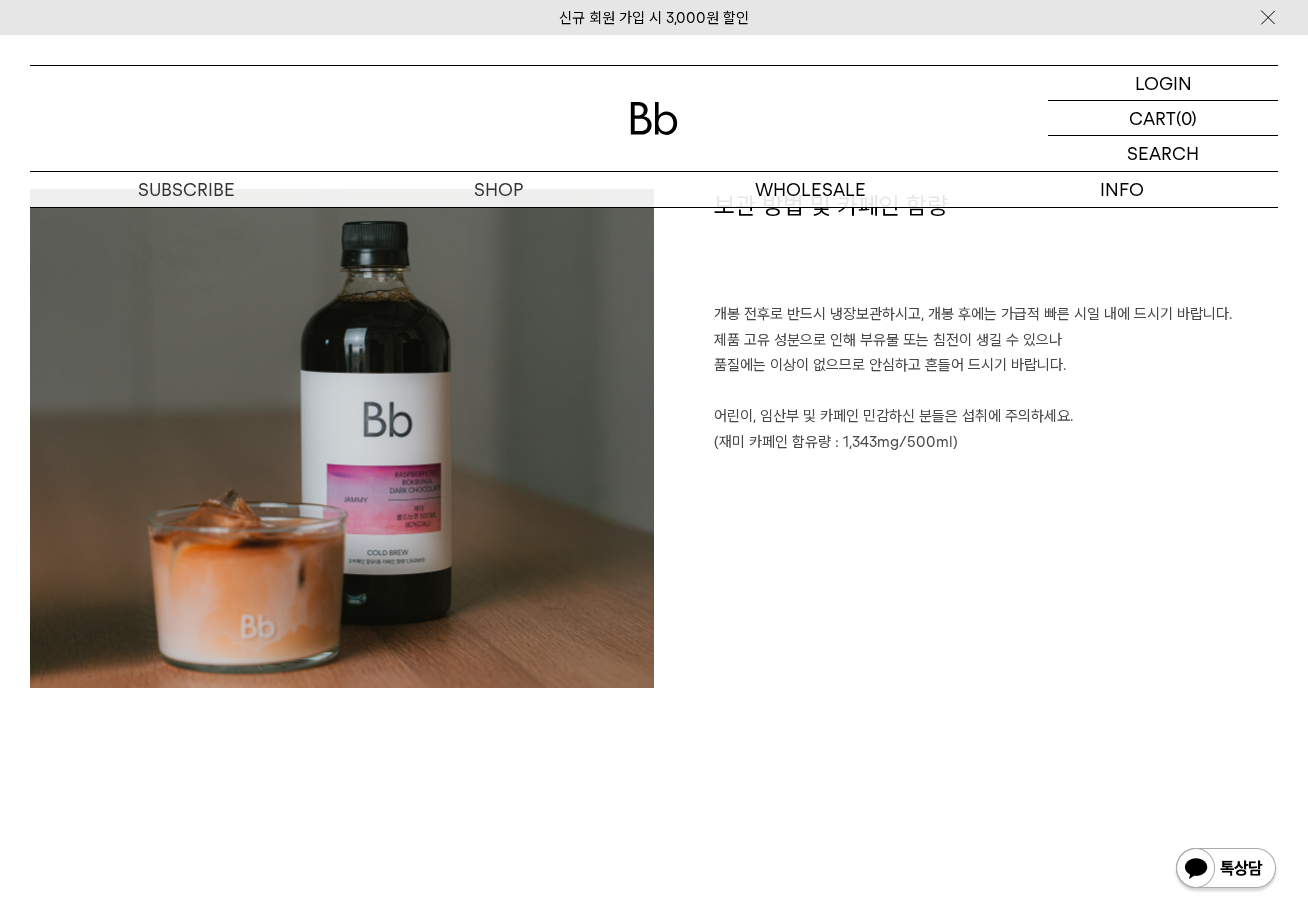 click on "개봉 전후로 반드시 냉장보관하시고, 개봉 후에는 가급적 빠른 시일 내에 드시기 바랍니다.
제품 고유 성분으로 인해 부유물 또는 침전이 생길 수 있으나
품질에는 이상이 없으므로 안심하고 흔들어 드시기 바랍니다.
어린이, 임산부 및 카페인 민감하신 분들은 섭취에 주의하세요.
(재미 카페인 함유량 : 1,343mg/500ml)" at bounding box center (996, 378) 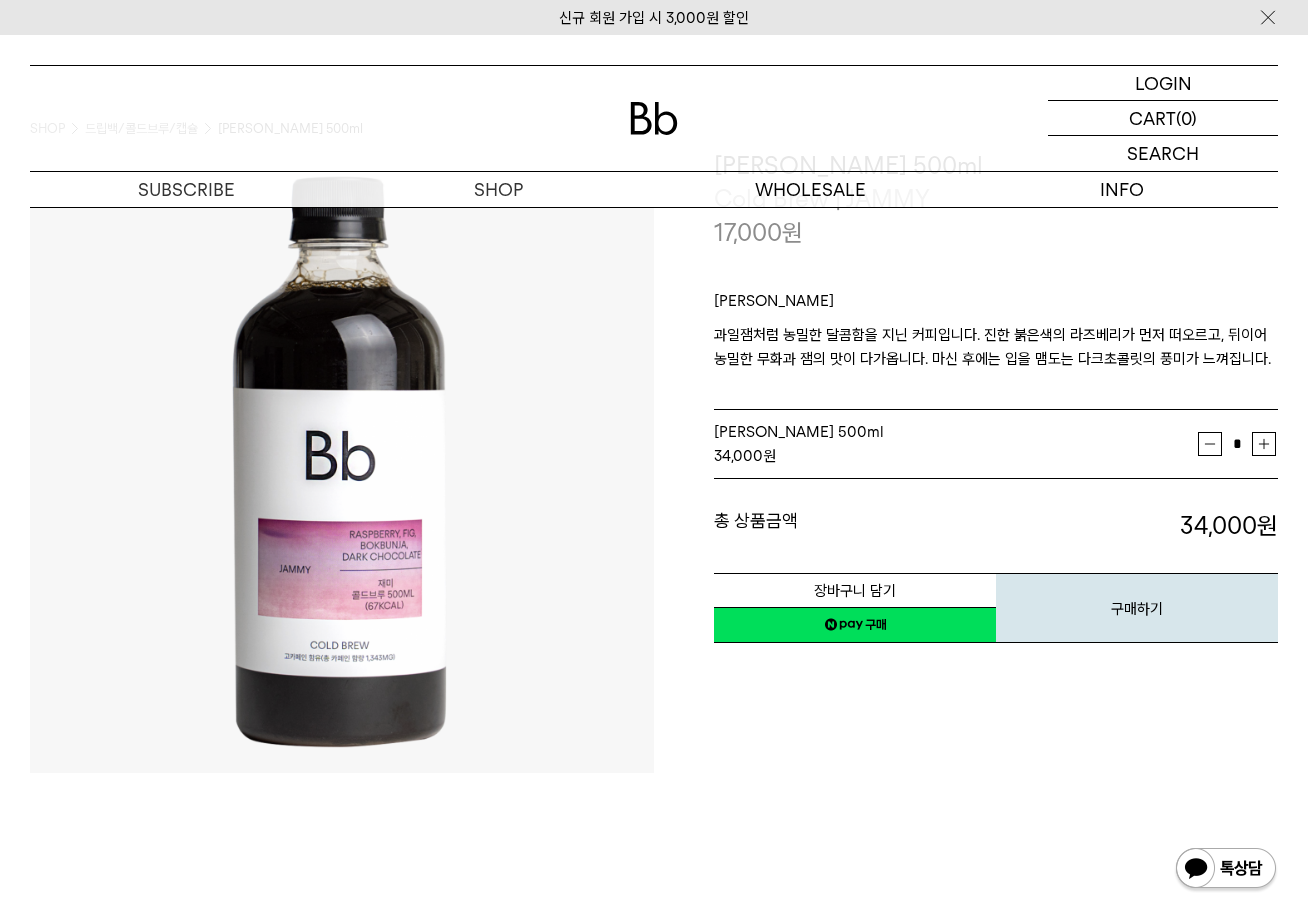 scroll, scrollTop: 0, scrollLeft: 0, axis: both 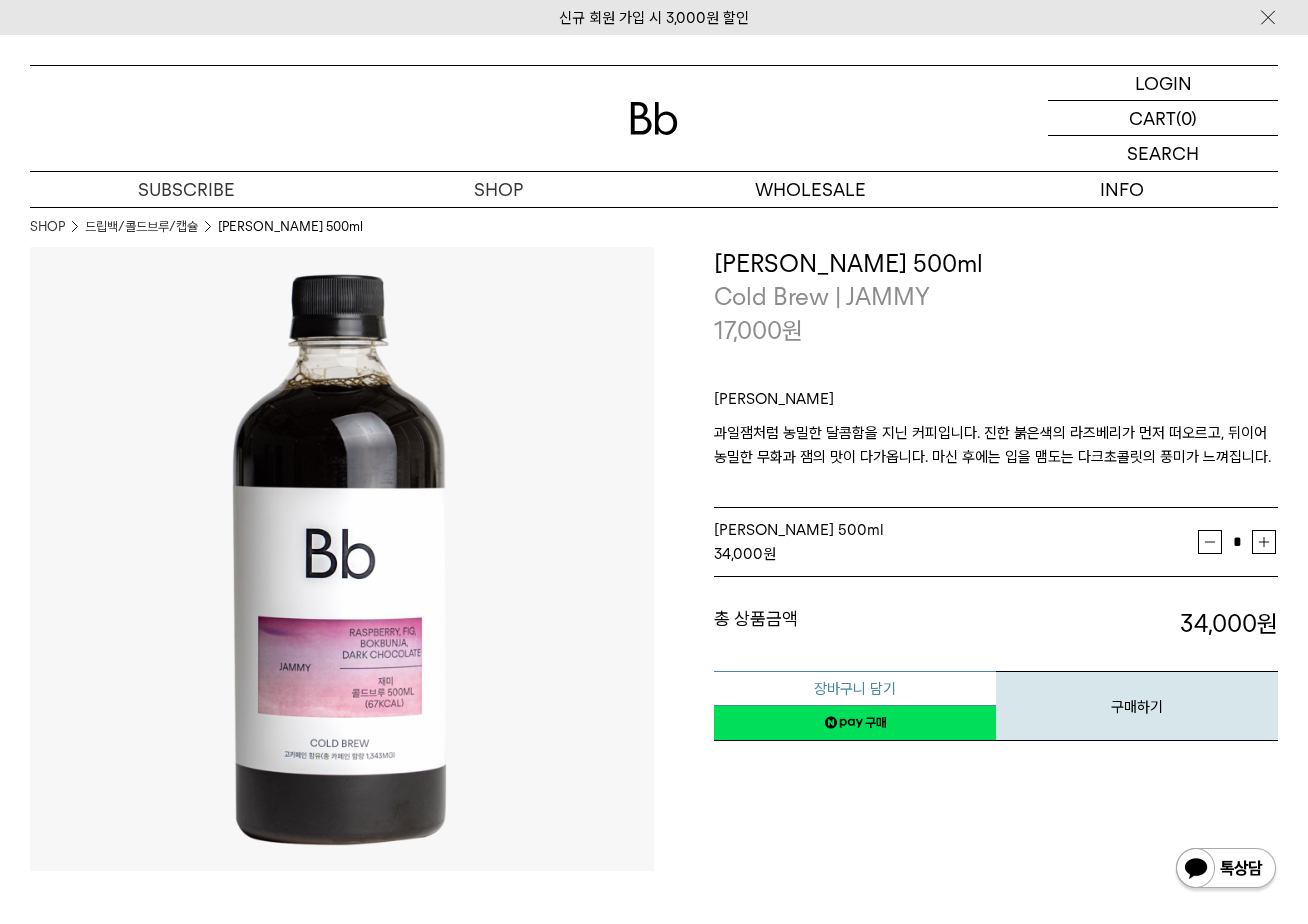 click on "장바구니 담기" at bounding box center (855, 688) 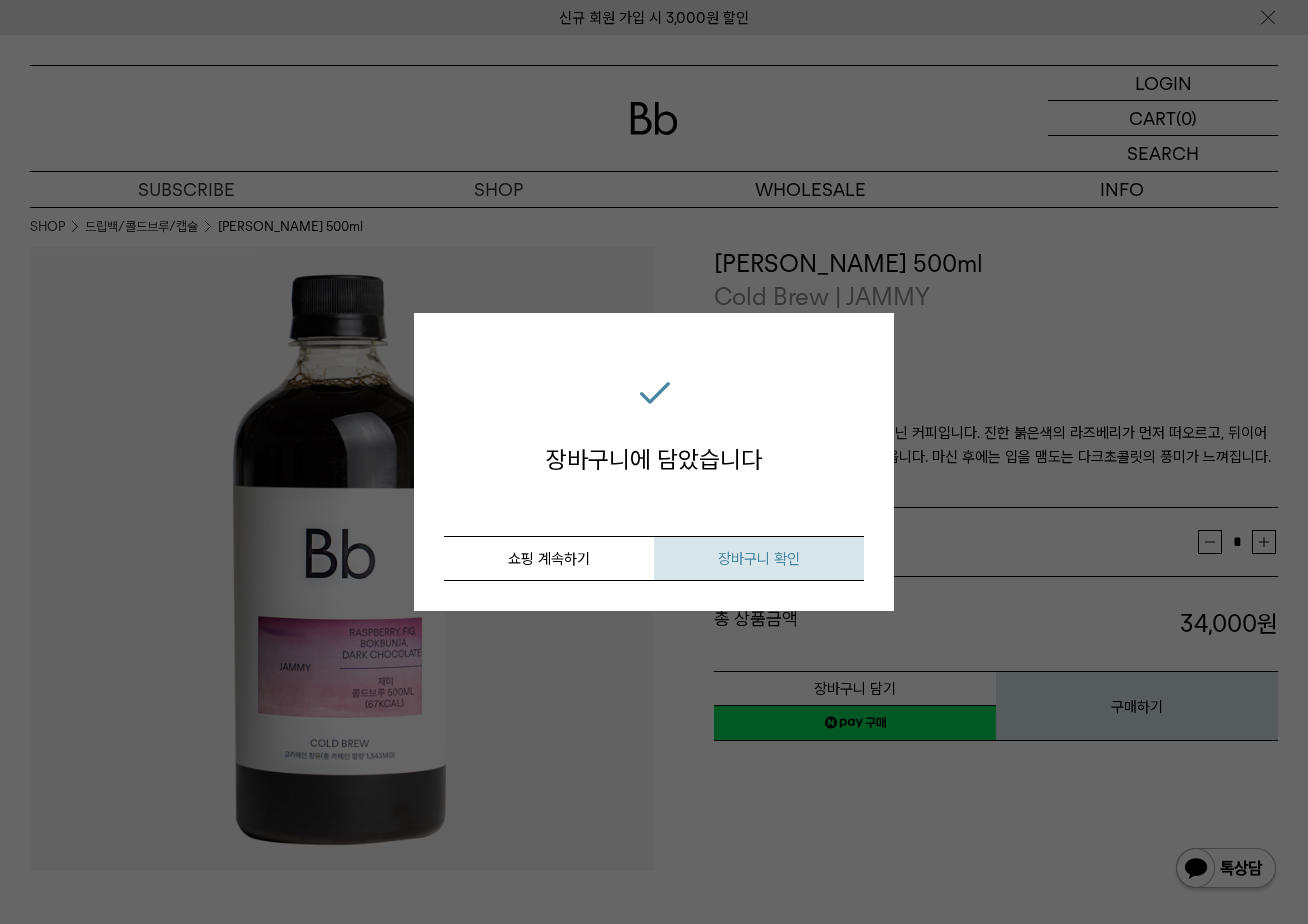 click on "장바구니 확인" at bounding box center (759, 559) 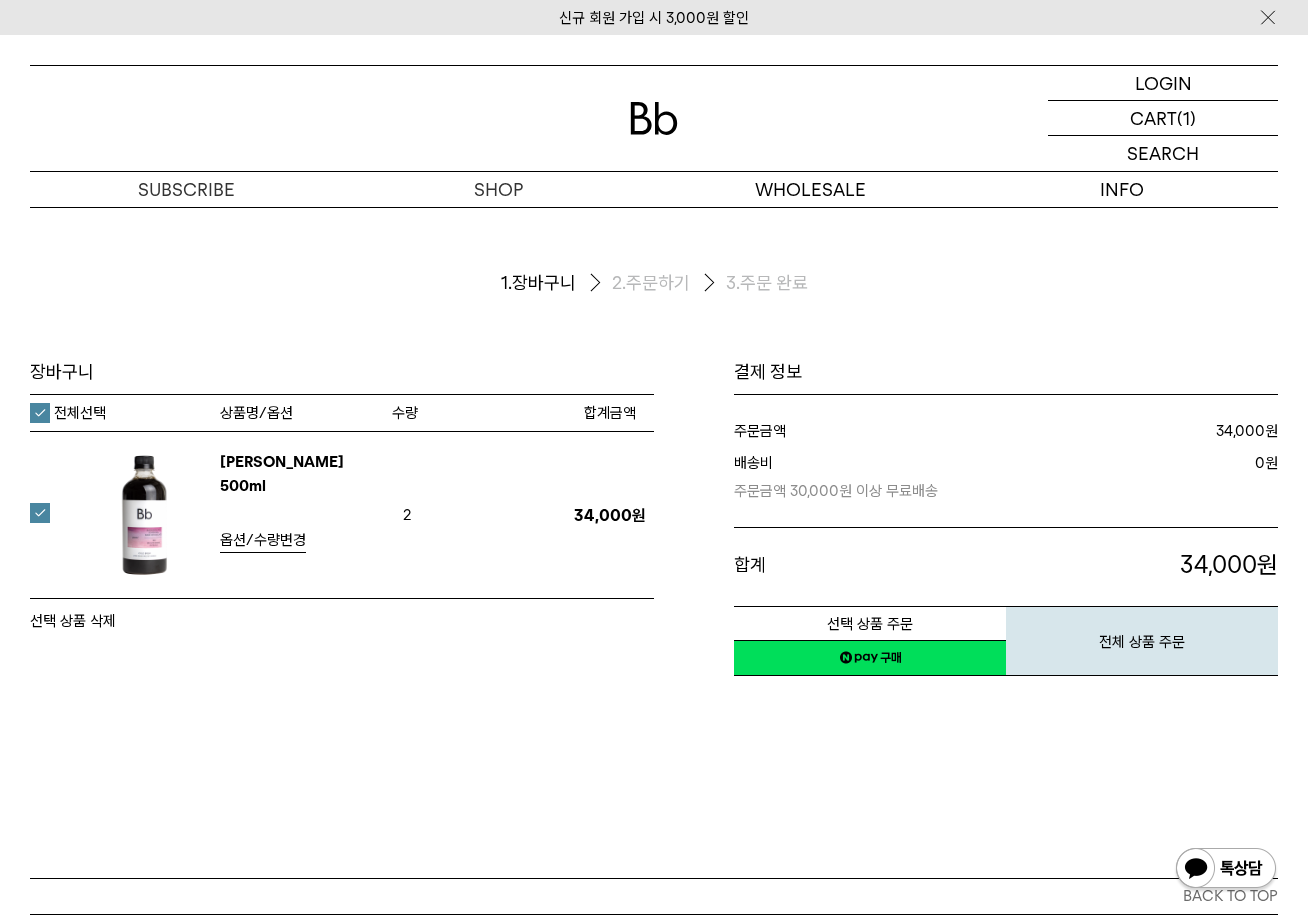 scroll, scrollTop: 0, scrollLeft: 0, axis: both 